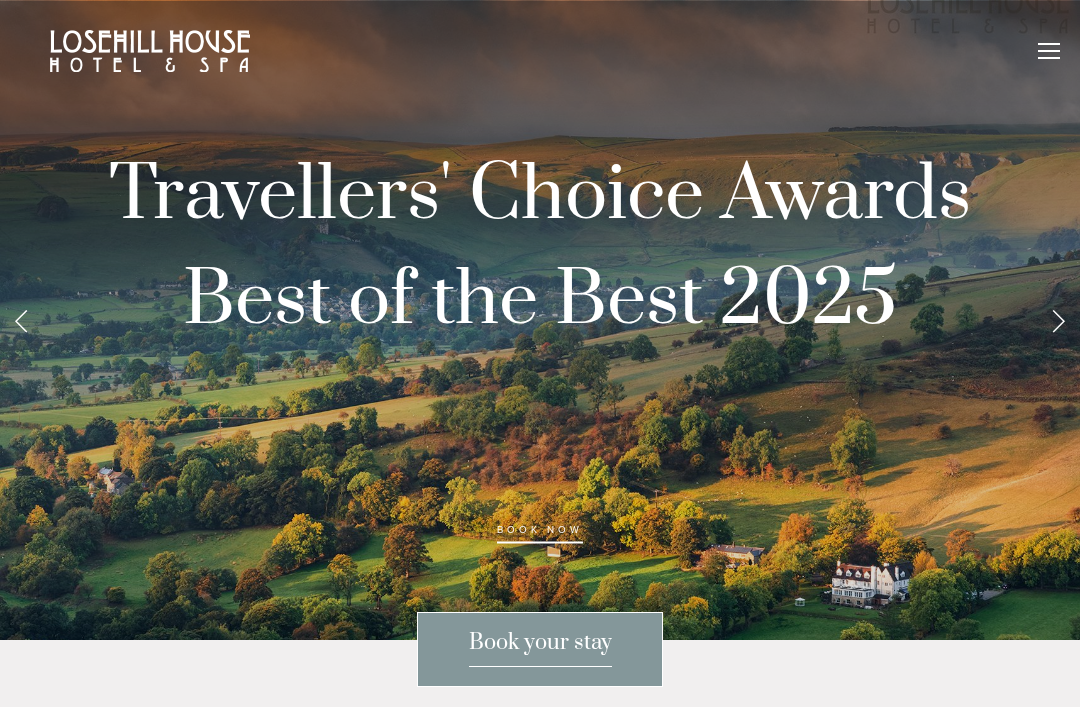 scroll, scrollTop: 0, scrollLeft: 0, axis: both 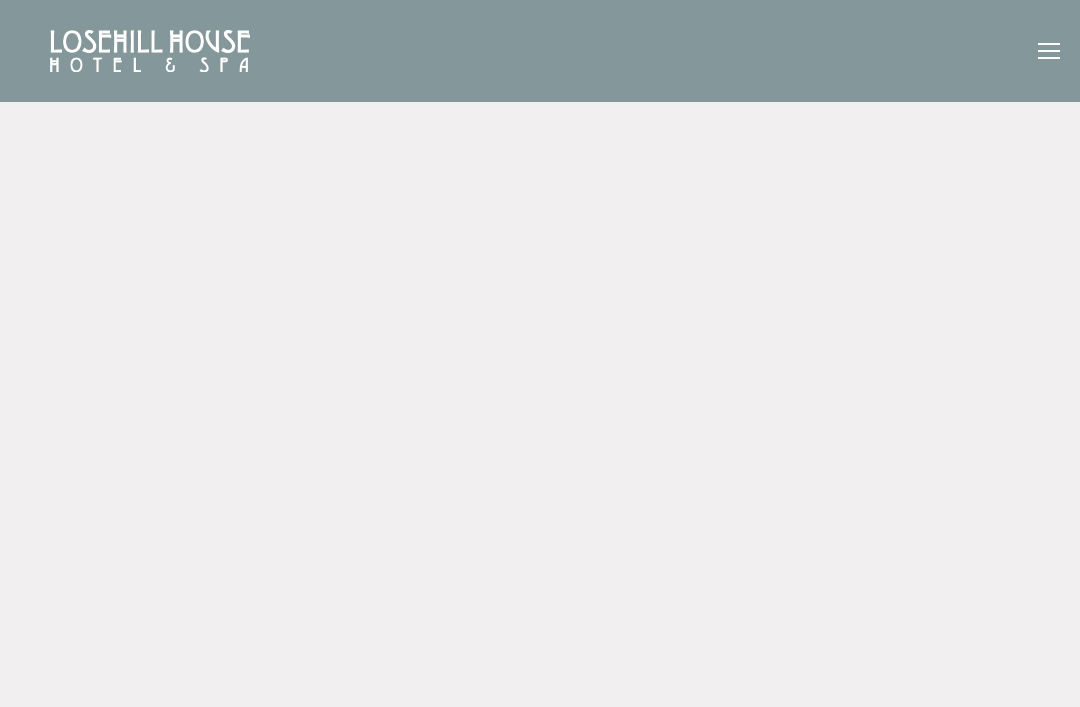 click on "Rooms
Rooms
Your Stay
Book a stay
Offers
Spa
About" at bounding box center (540, 51) 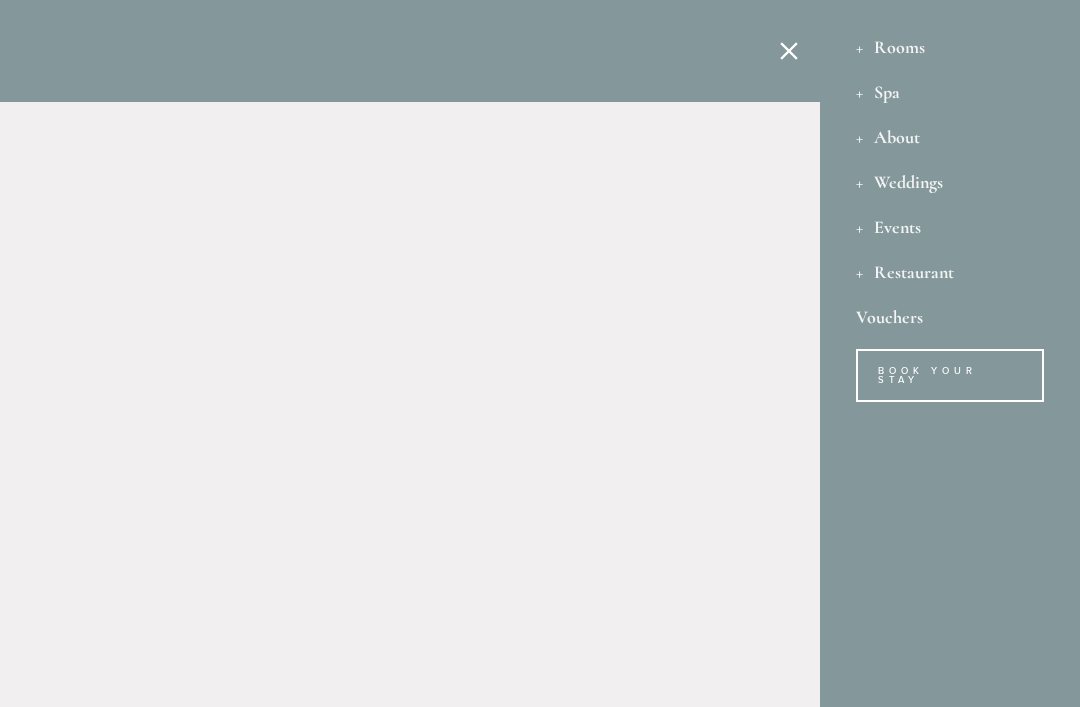 click on "Rooms" at bounding box center [950, 46] 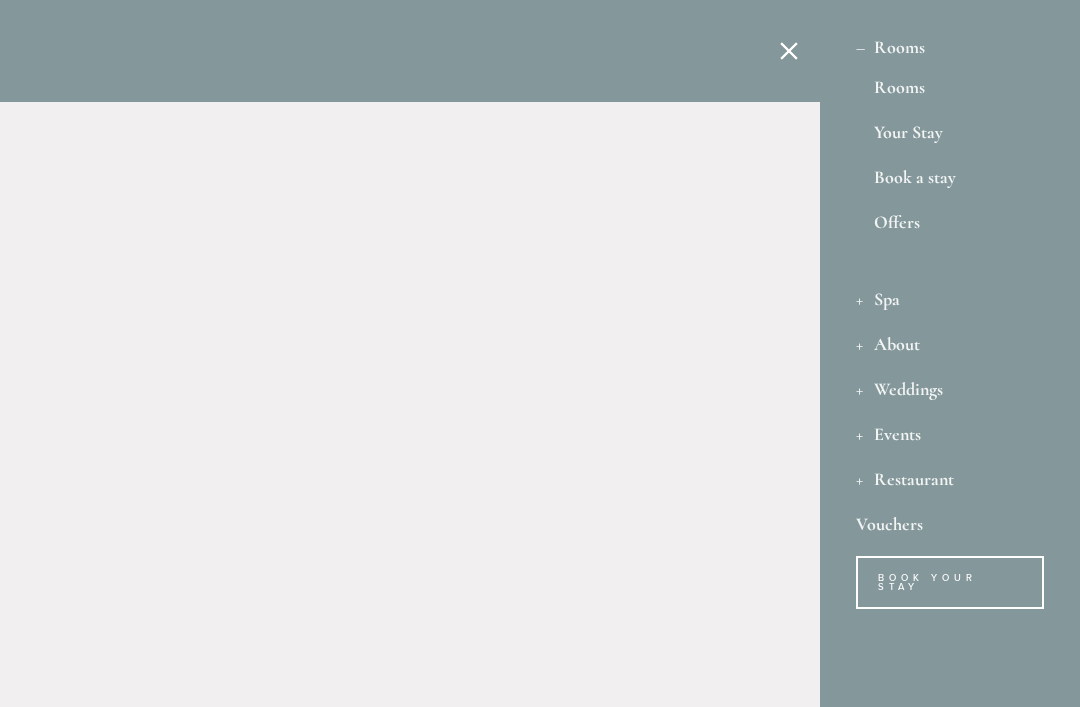 click on "Rooms" at bounding box center (950, 91) 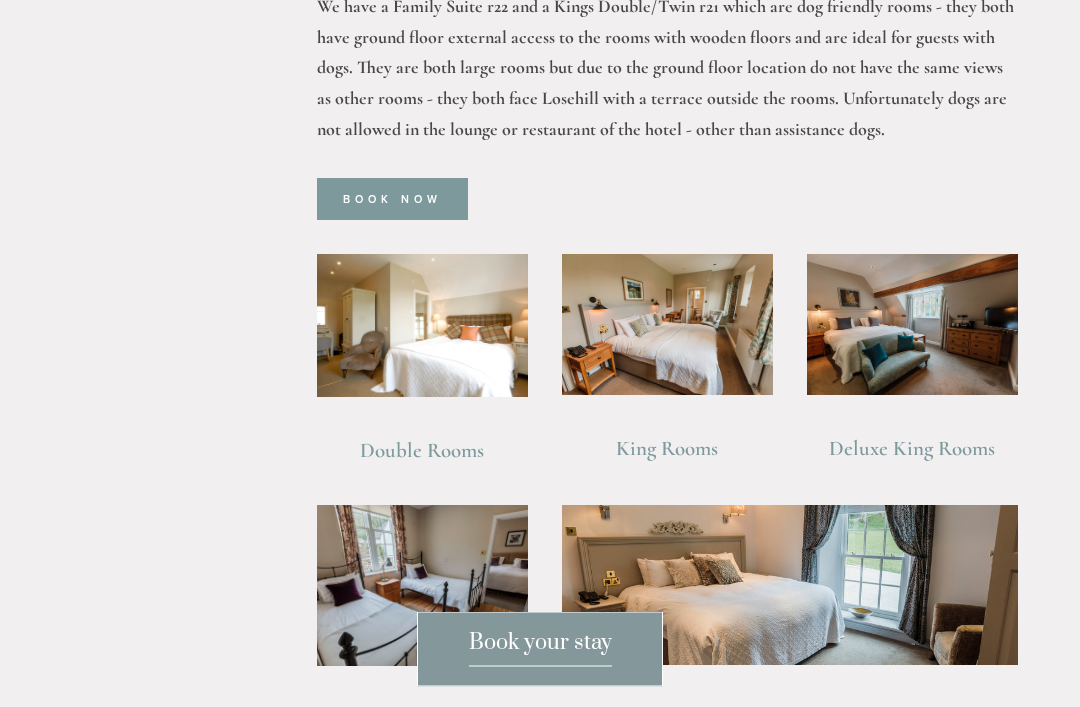 scroll, scrollTop: 1233, scrollLeft: 0, axis: vertical 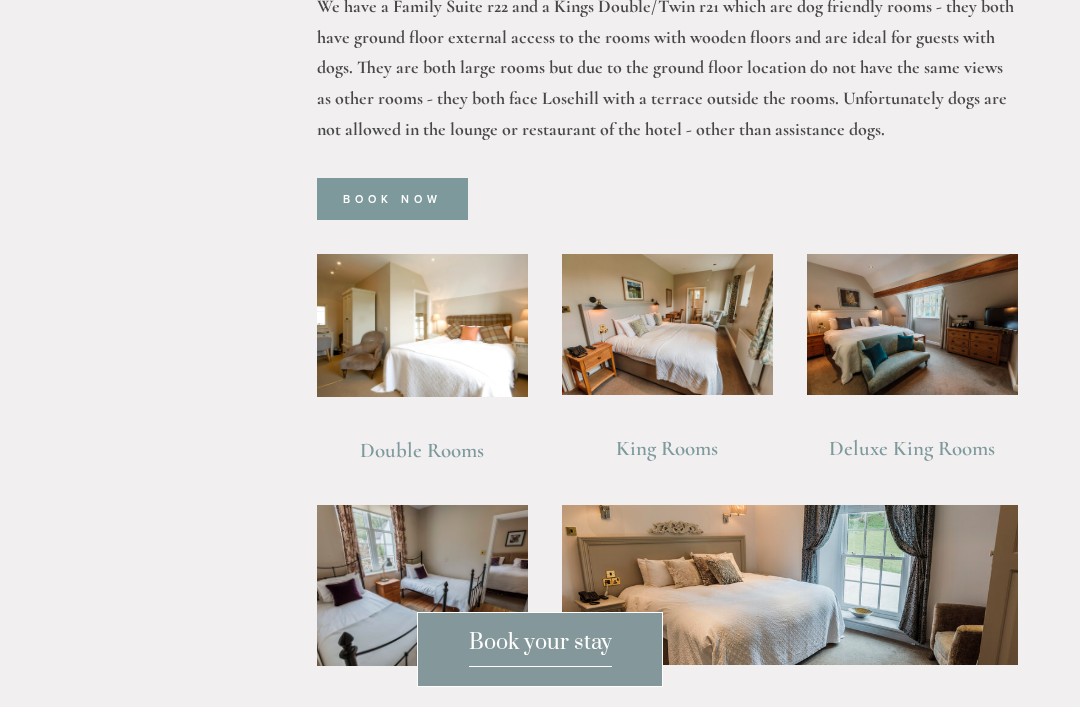 click at bounding box center (667, 324) 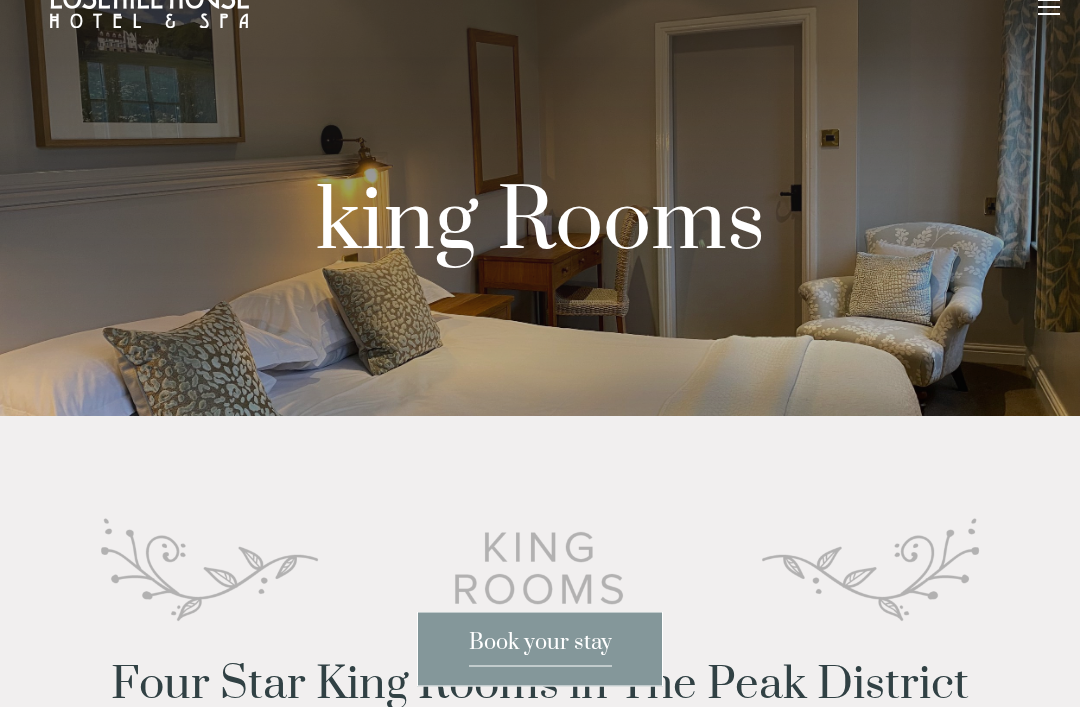 scroll, scrollTop: 0, scrollLeft: 0, axis: both 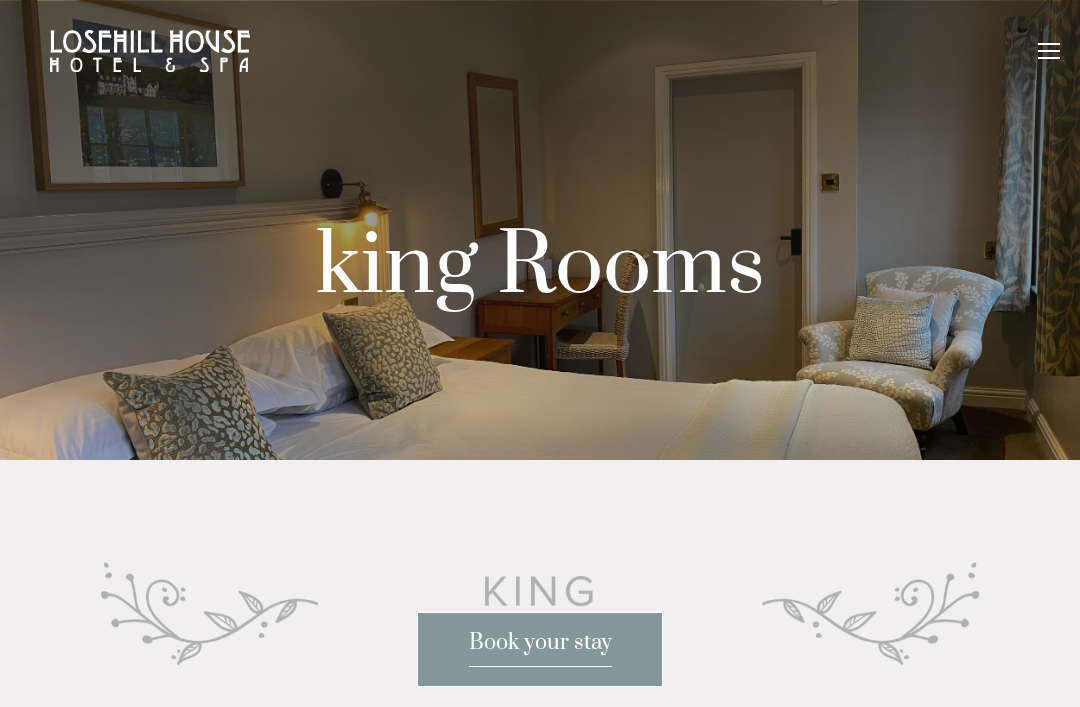 click on "Rooms
Rooms
Your Stay
Book a stay
Offers
Spa" at bounding box center [540, 51] 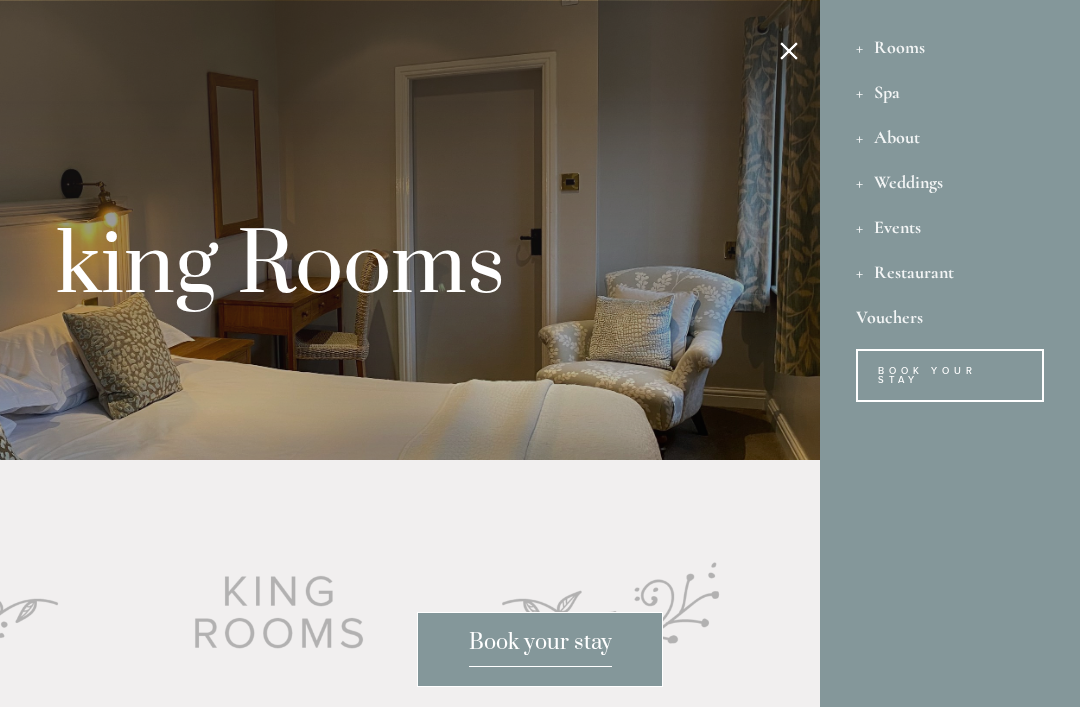 click on "Restaurant" at bounding box center [950, 271] 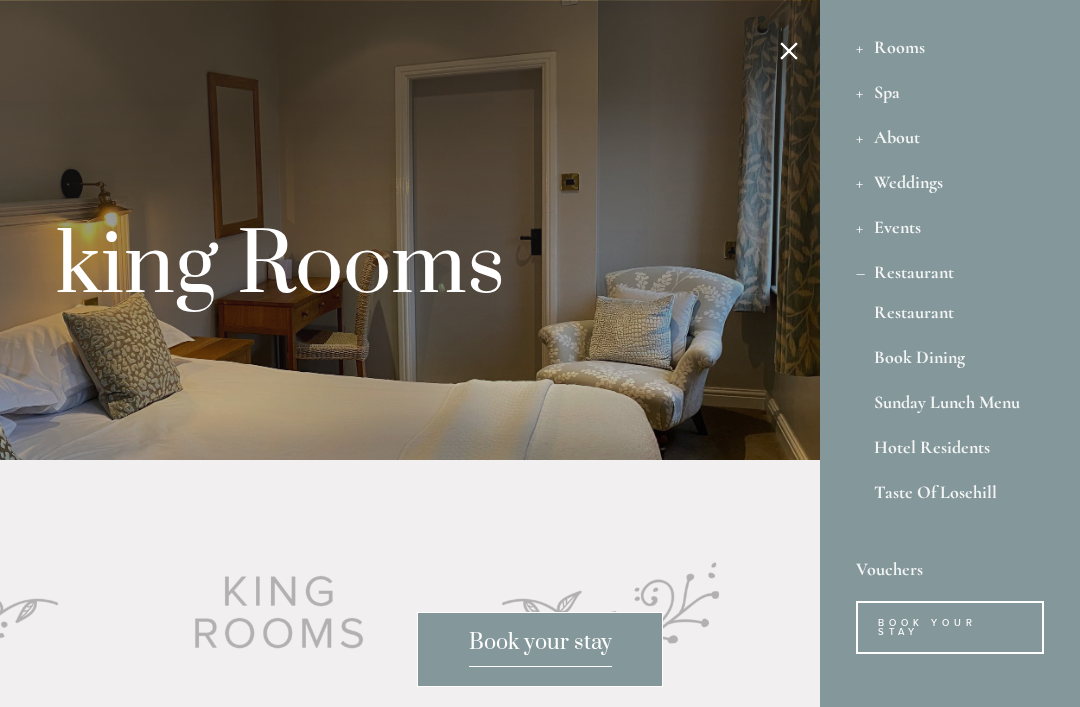 click on "Sunday Lunch Menu" at bounding box center (950, 406) 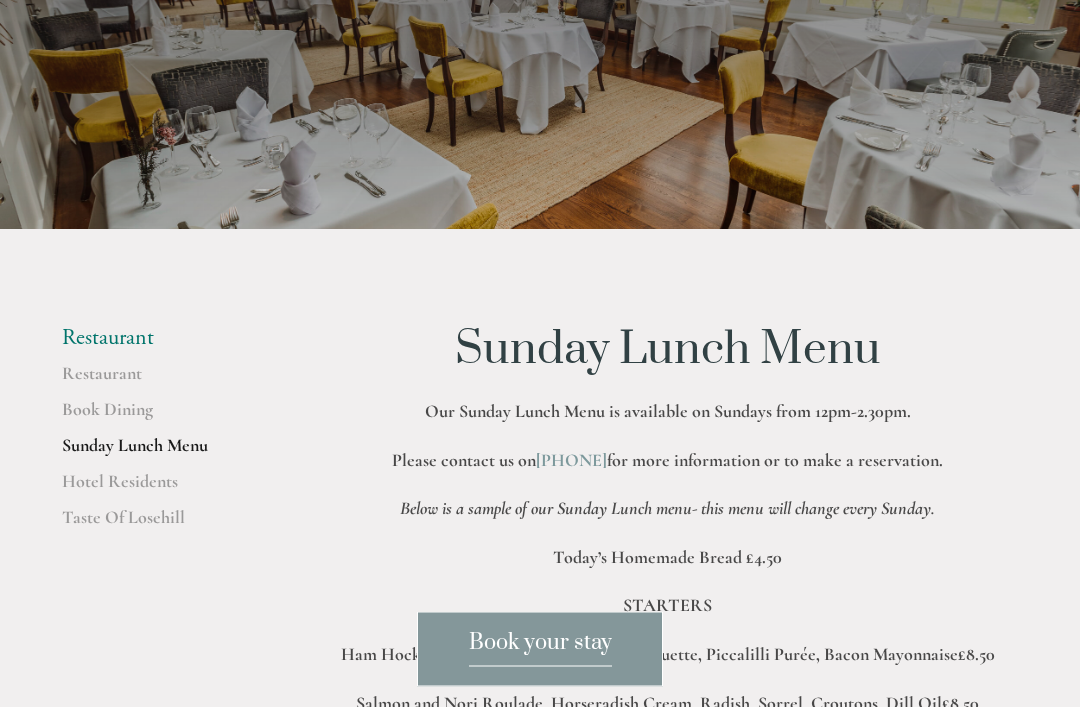 scroll, scrollTop: 150, scrollLeft: 0, axis: vertical 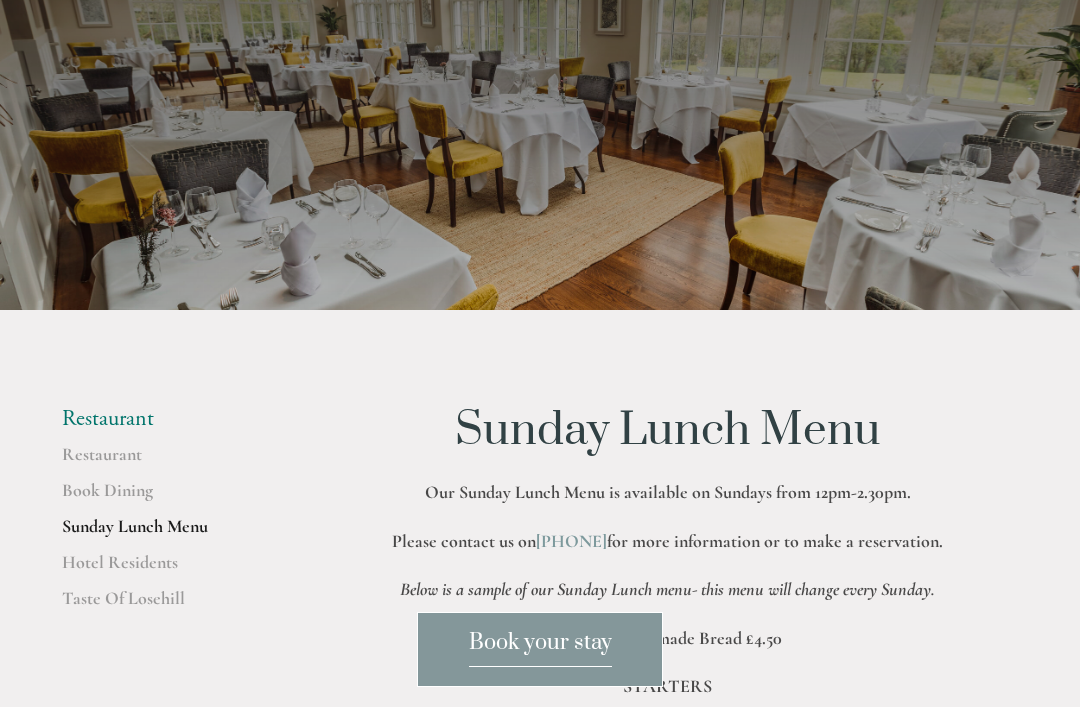 click on "Restaurant" at bounding box center (157, 461) 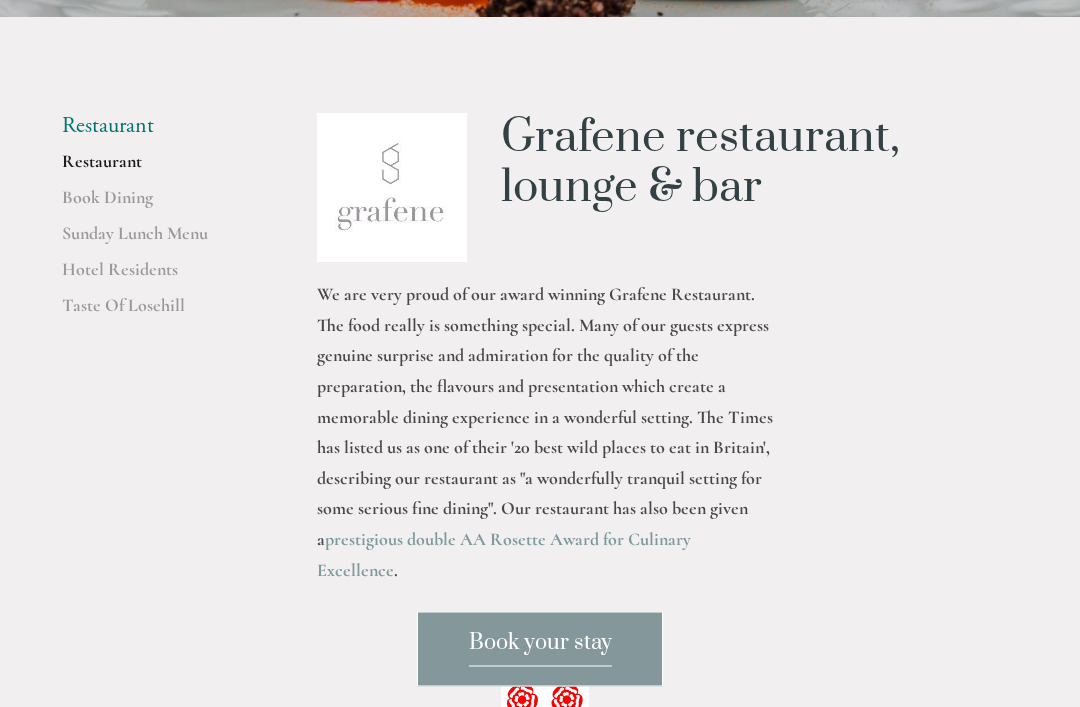 scroll, scrollTop: 383, scrollLeft: 0, axis: vertical 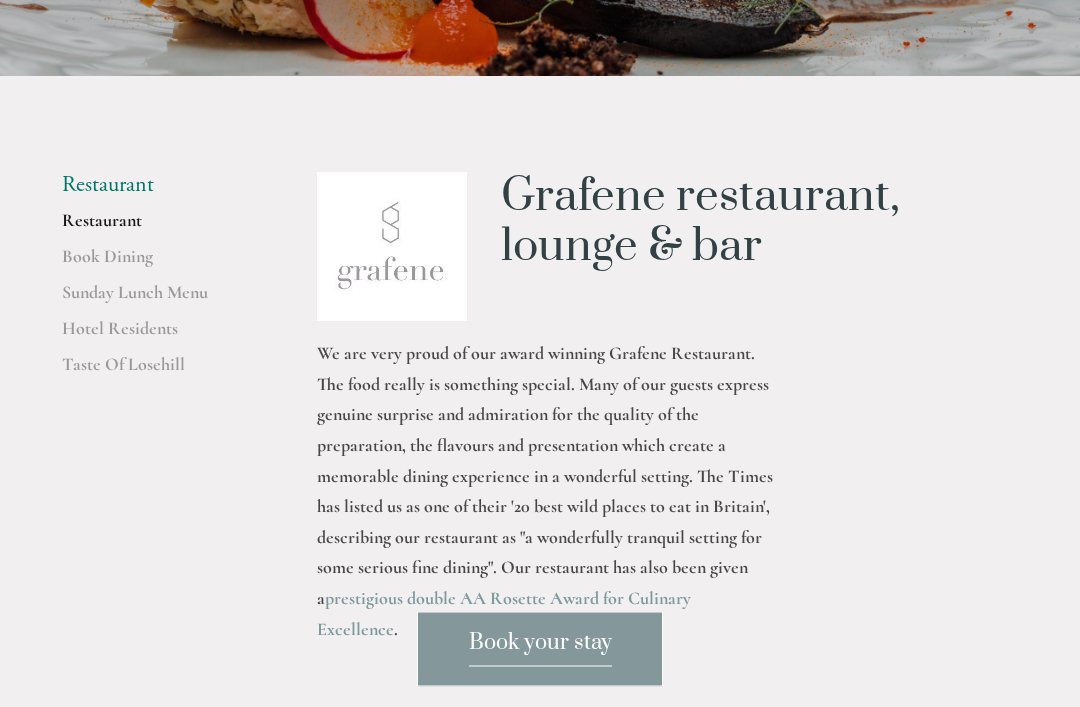 click on "Hotel Residents" at bounding box center [157, 336] 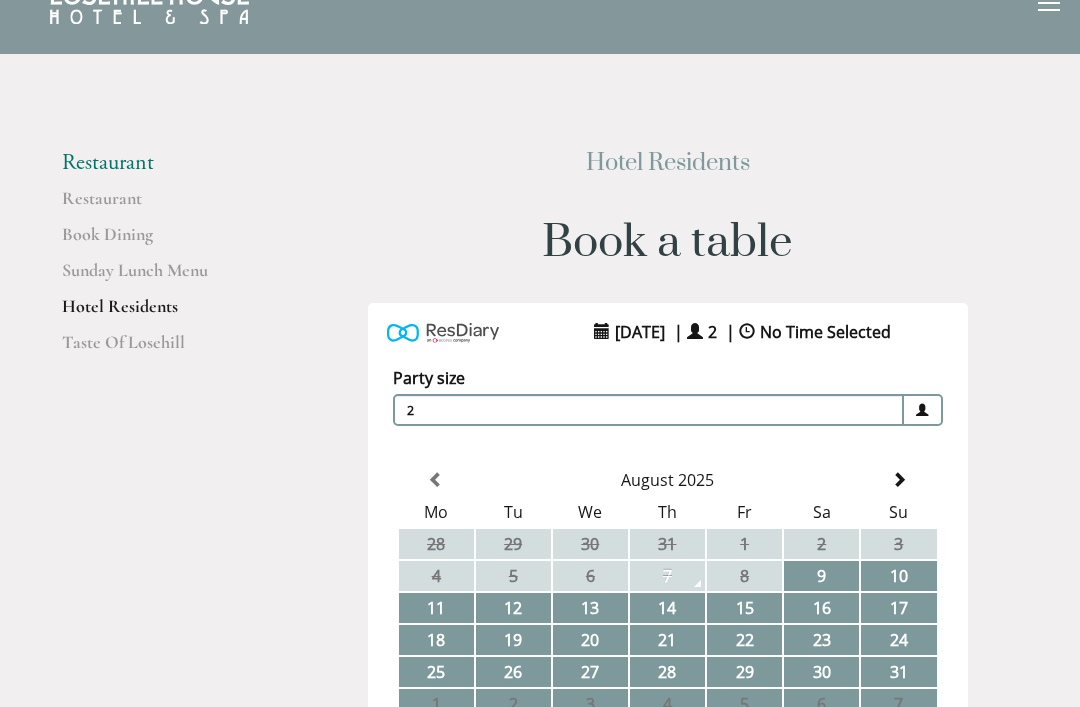 scroll, scrollTop: 48, scrollLeft: 0, axis: vertical 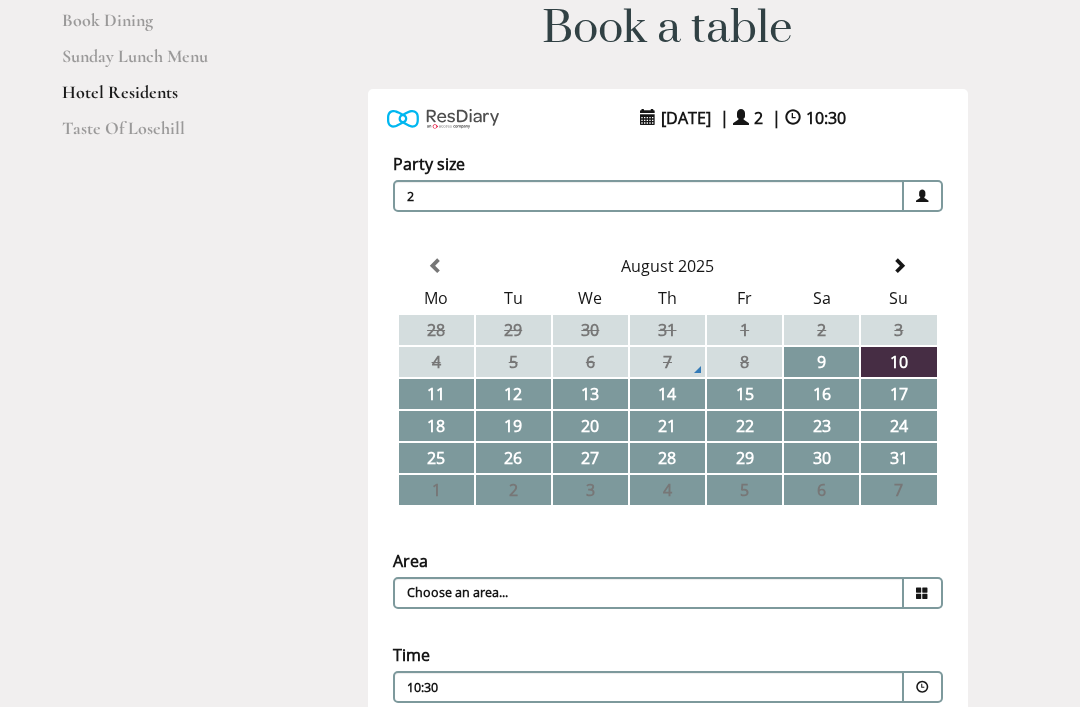 click at bounding box center (922, 593) 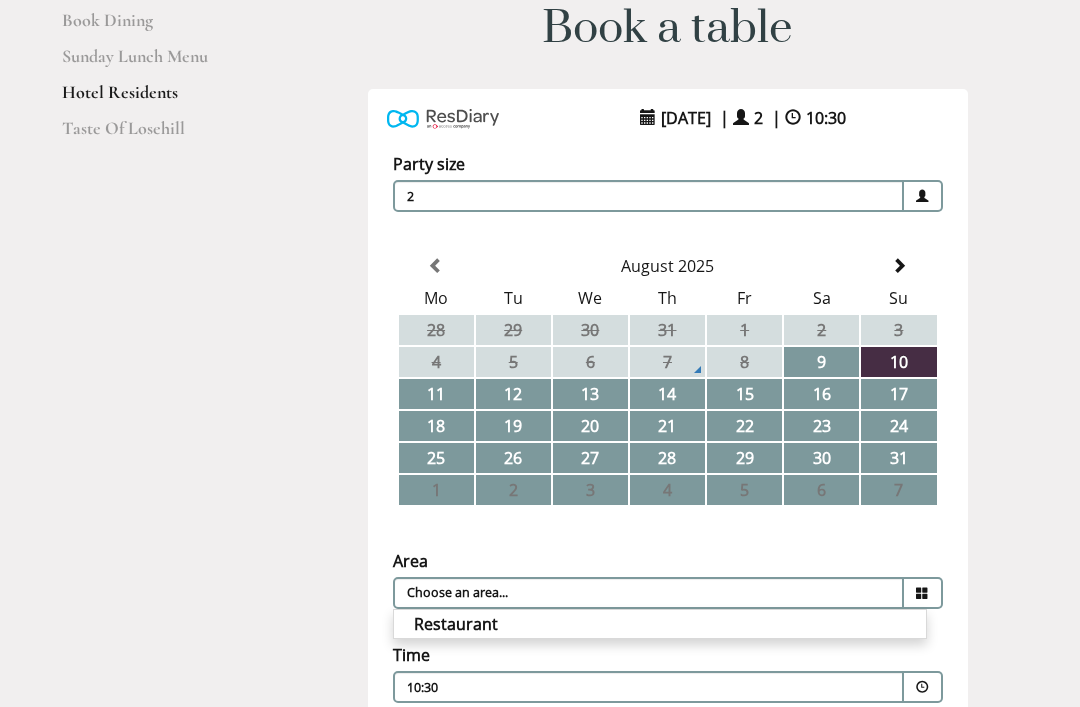 click on "Restaurant" at bounding box center [660, 624] 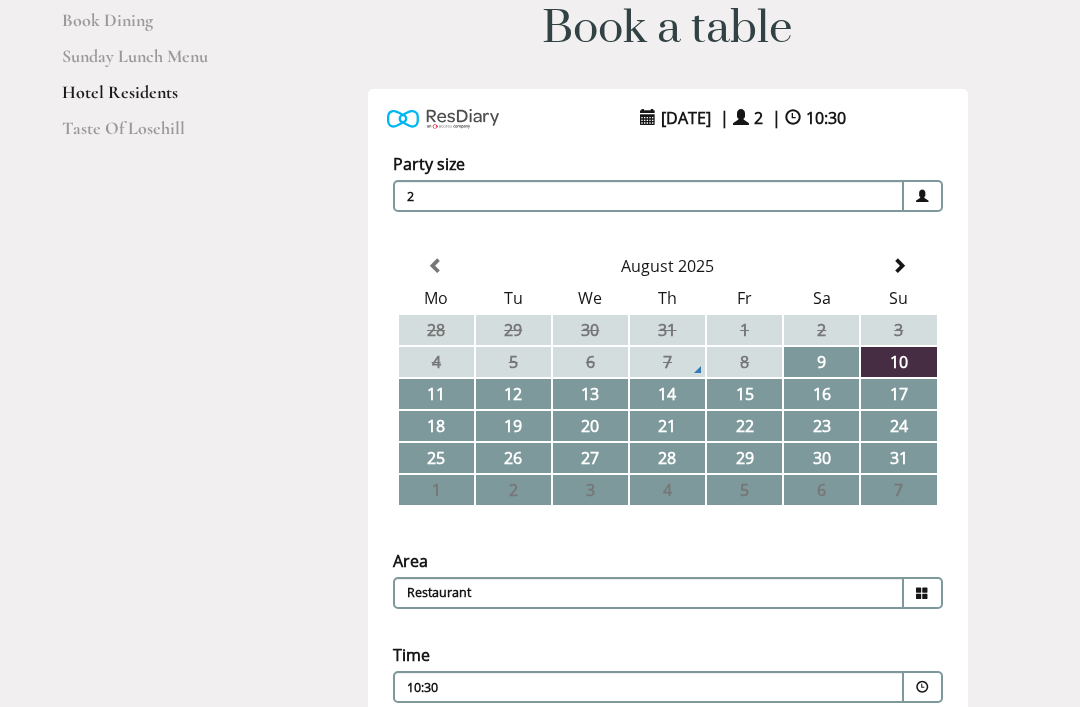 click at bounding box center (923, 687) 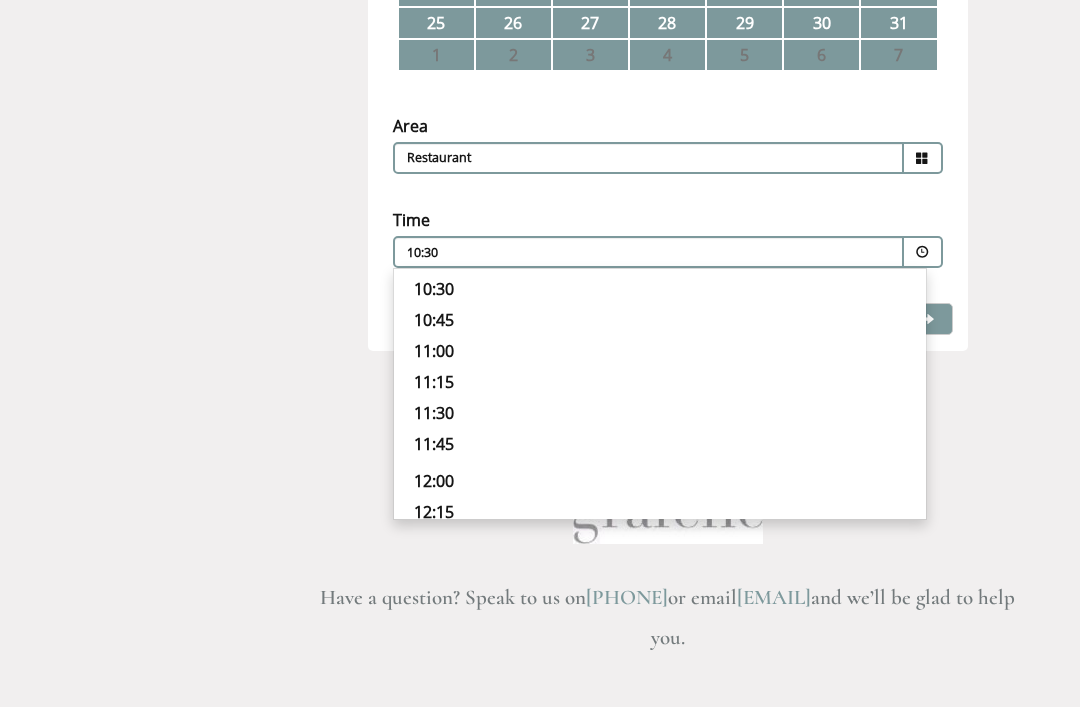 scroll, scrollTop: 697, scrollLeft: 0, axis: vertical 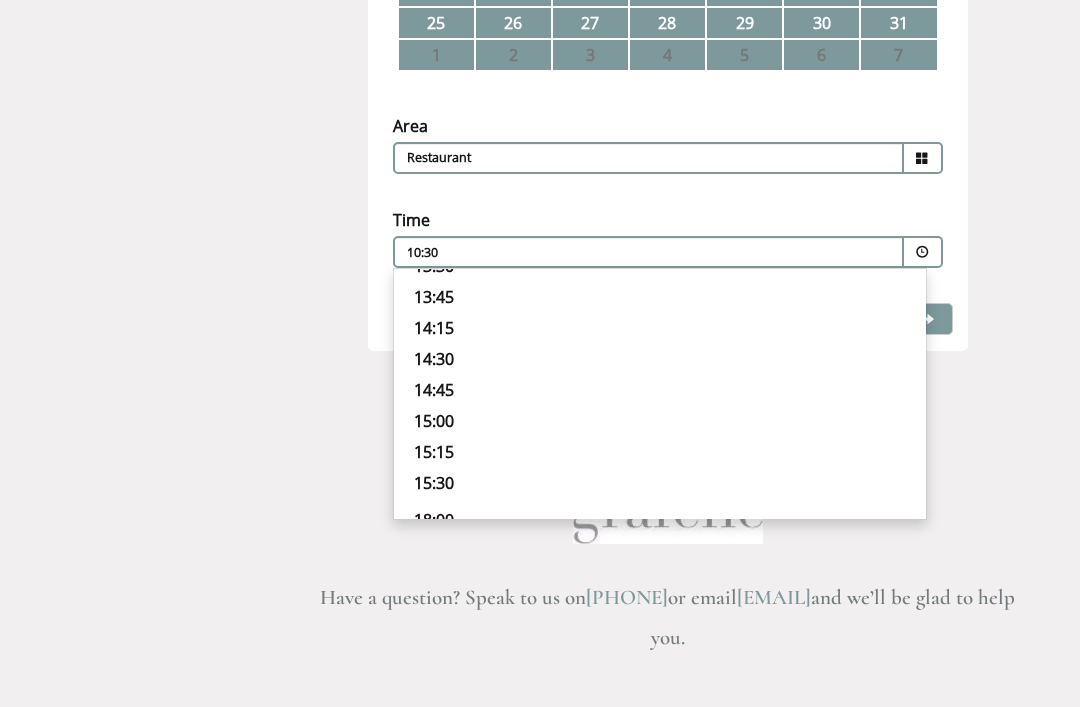 click on "14:30" at bounding box center [660, 359] 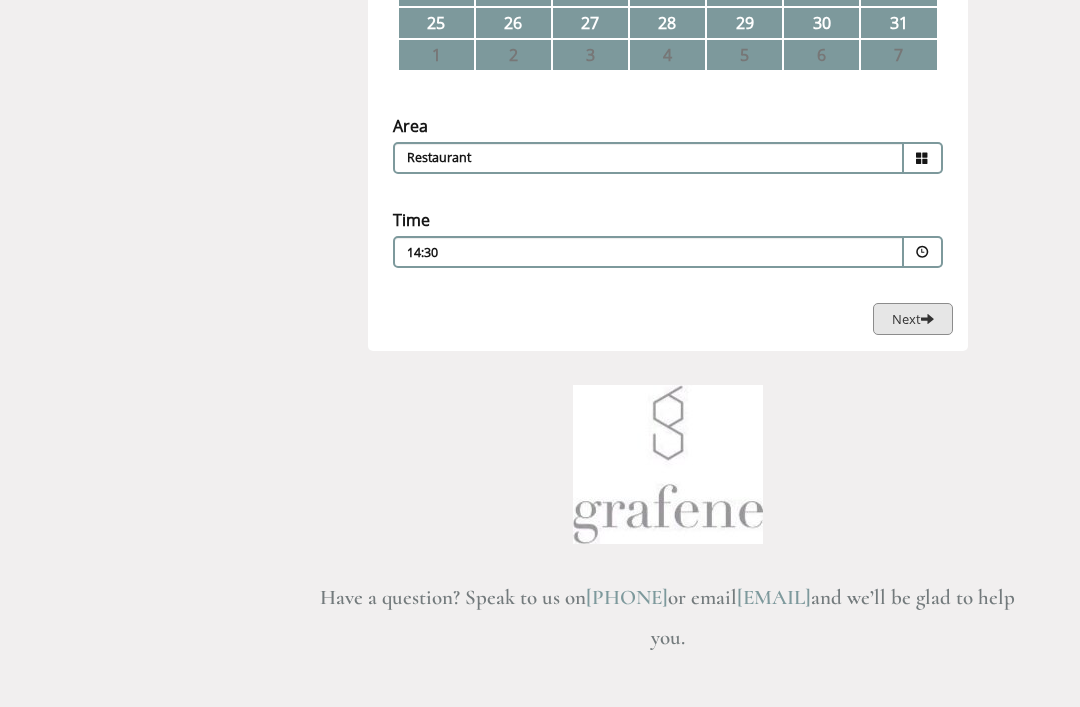 click on "Next" at bounding box center (913, 319) 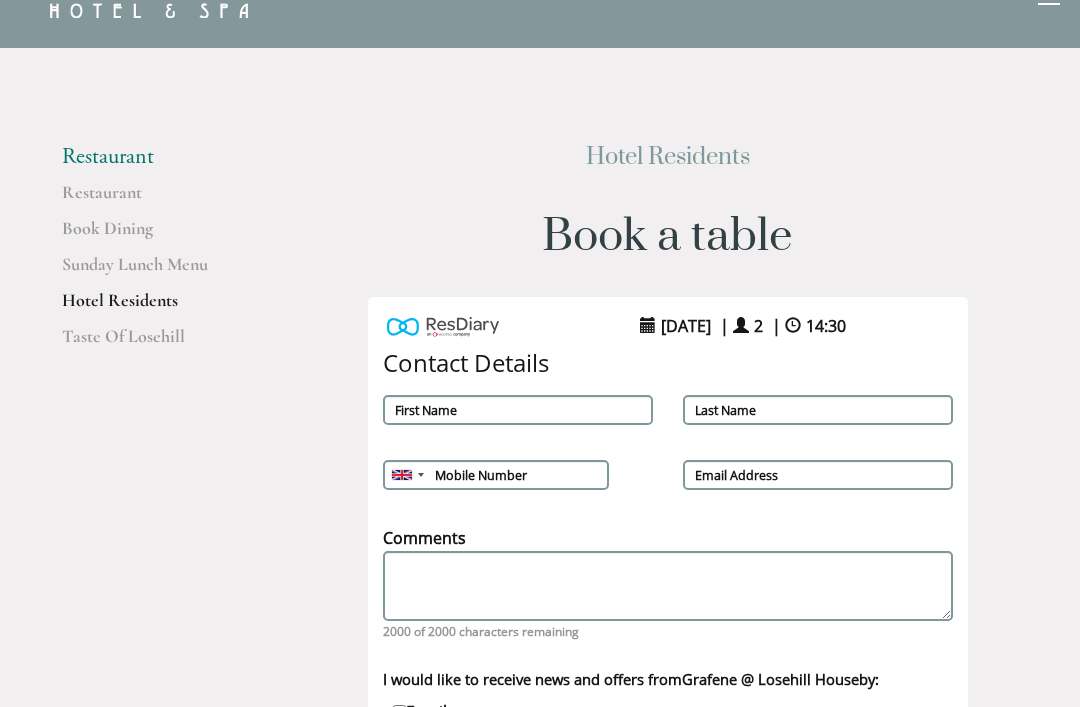scroll, scrollTop: 0, scrollLeft: 0, axis: both 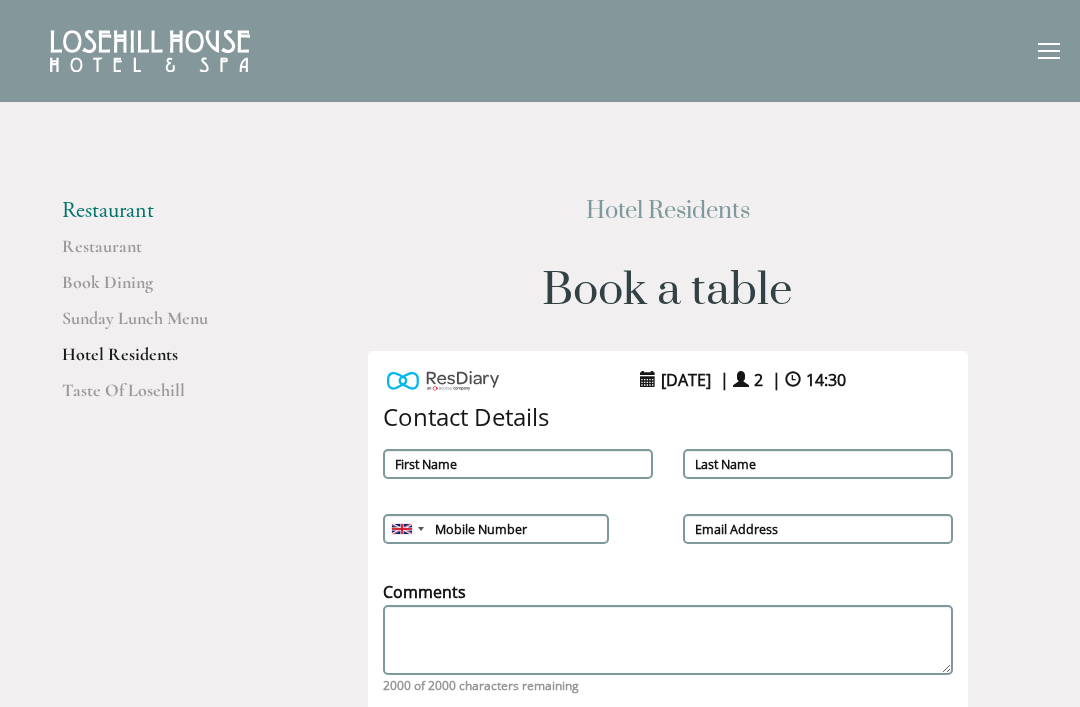 click on "Sunday Lunch Menu" at bounding box center (157, 325) 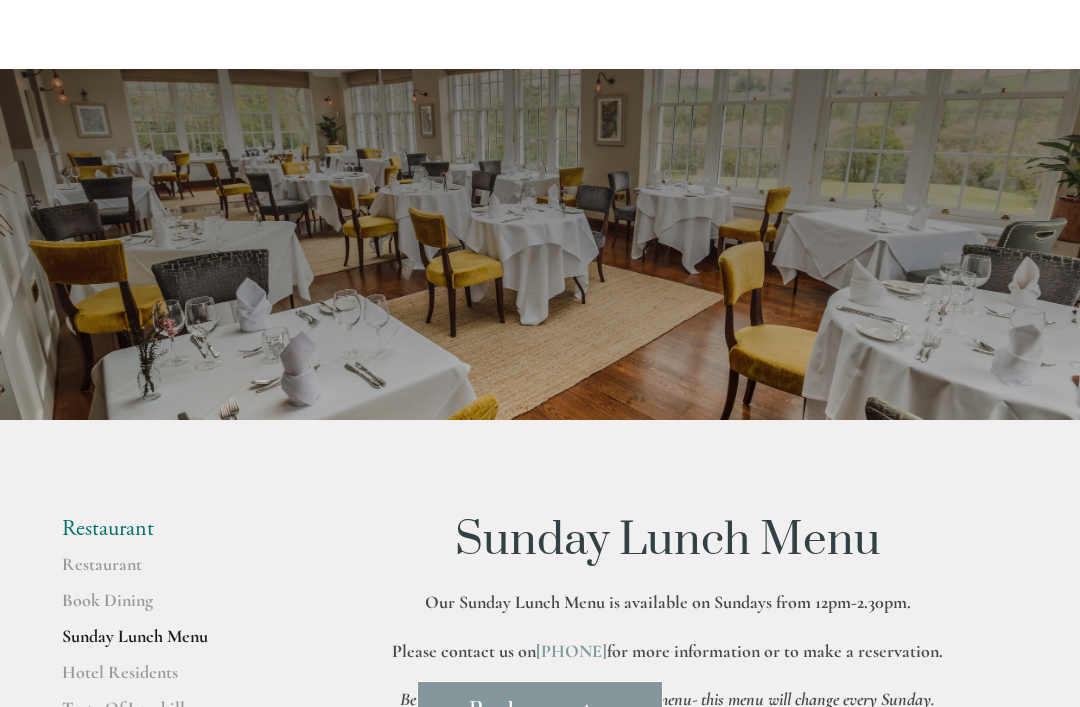 scroll, scrollTop: 0, scrollLeft: 0, axis: both 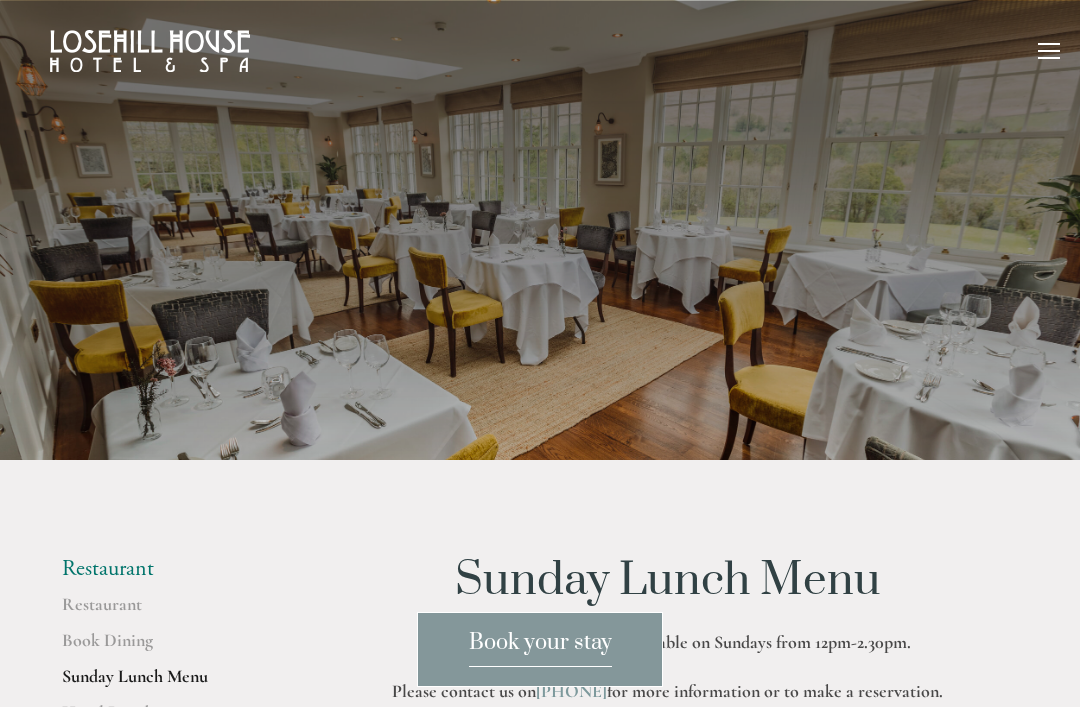 click at bounding box center [1049, 54] 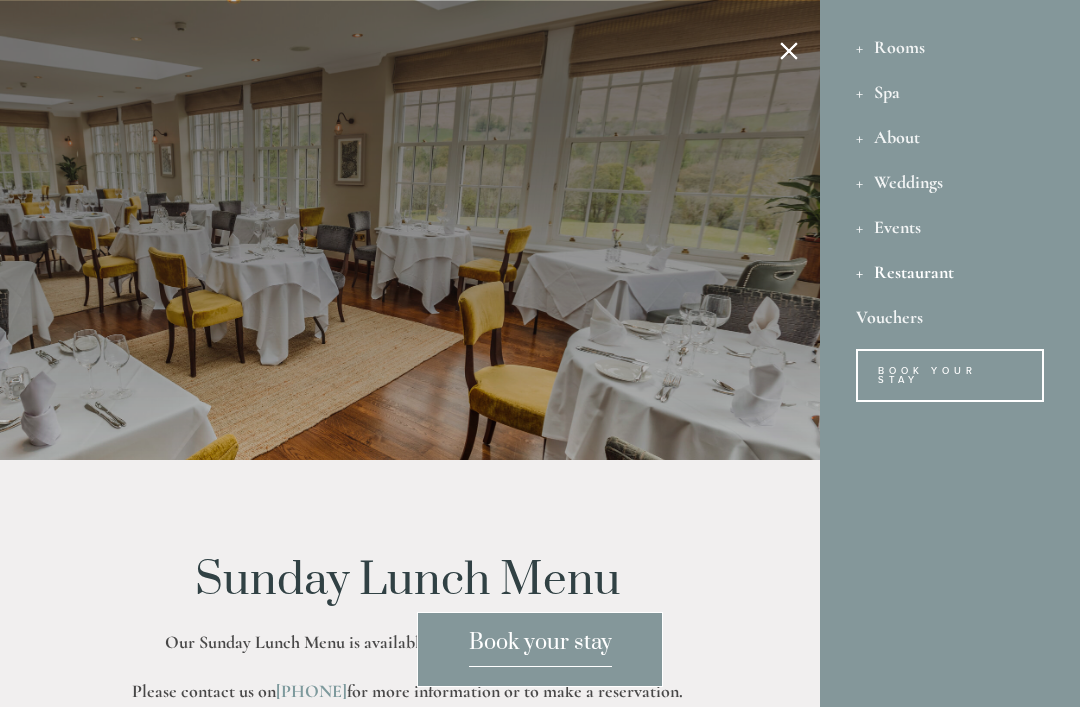 click on "Spa" at bounding box center (950, 91) 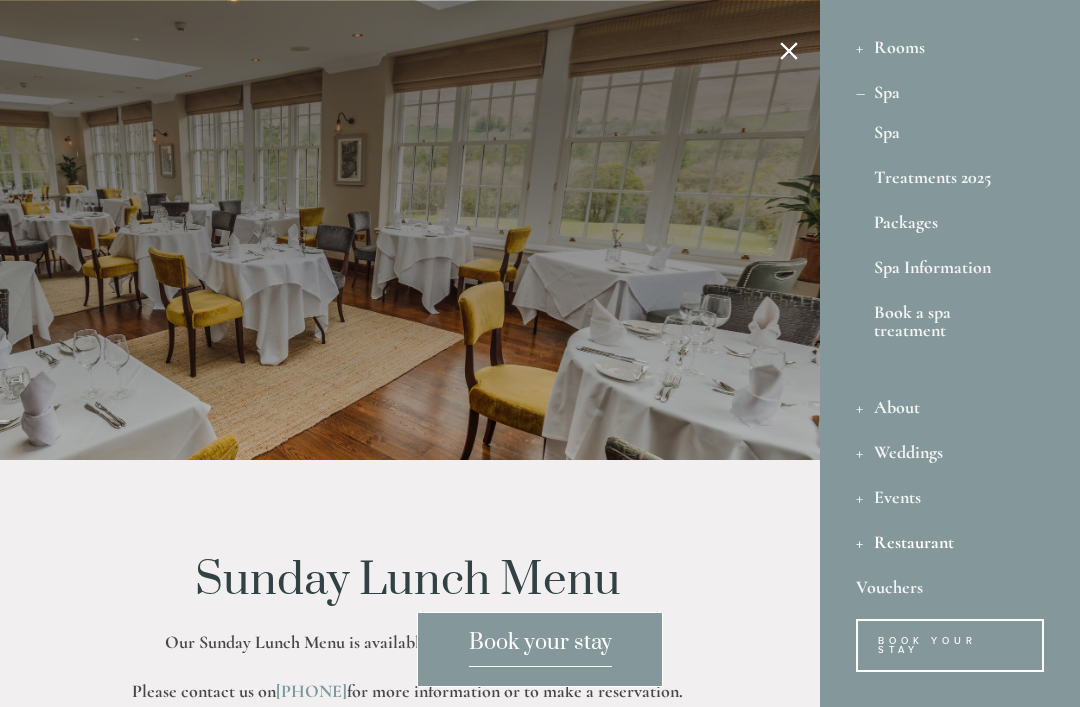 click on "Spa" at bounding box center (950, 136) 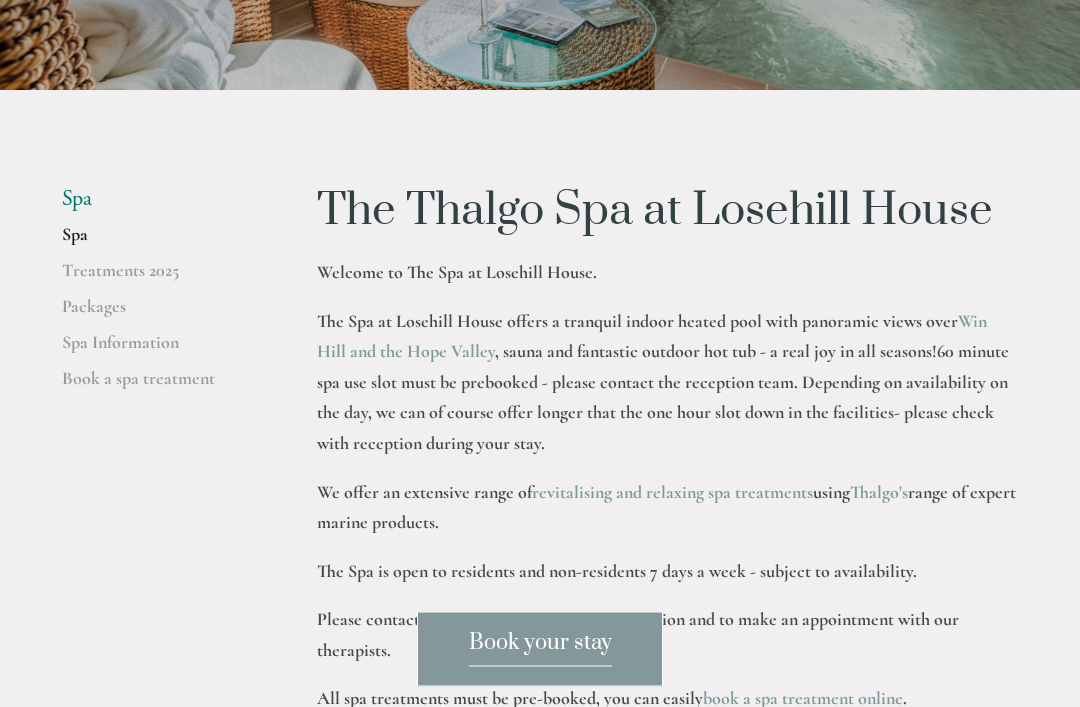 scroll, scrollTop: 371, scrollLeft: 0, axis: vertical 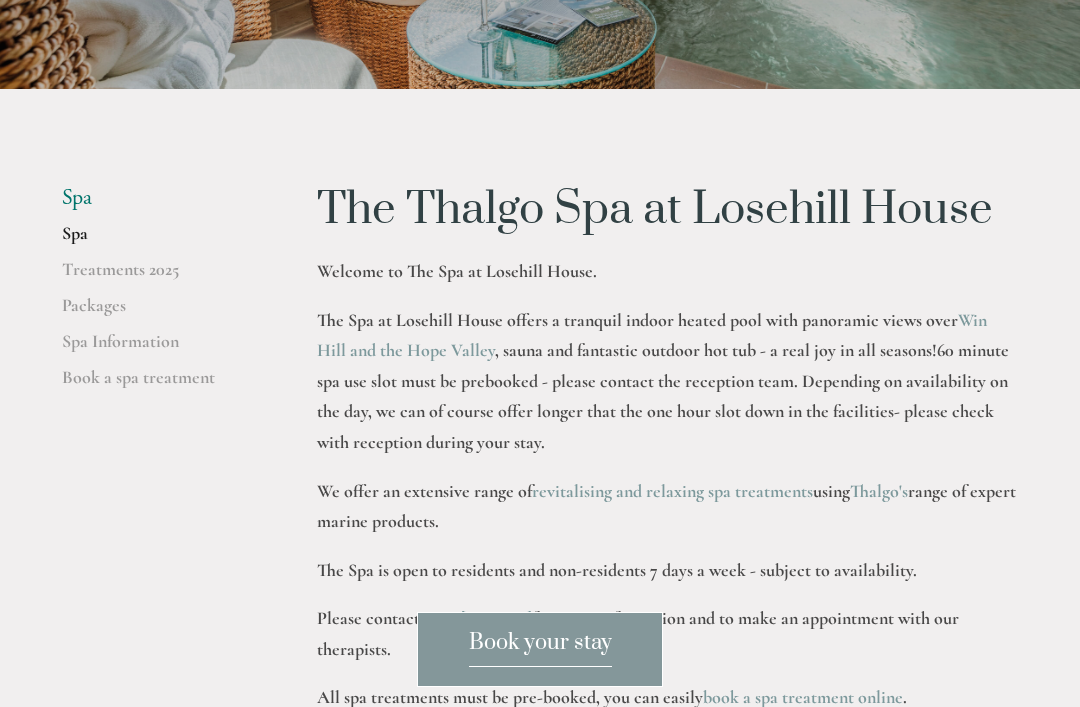 click on "revitalising and relaxing spa treatments" at bounding box center [672, 491] 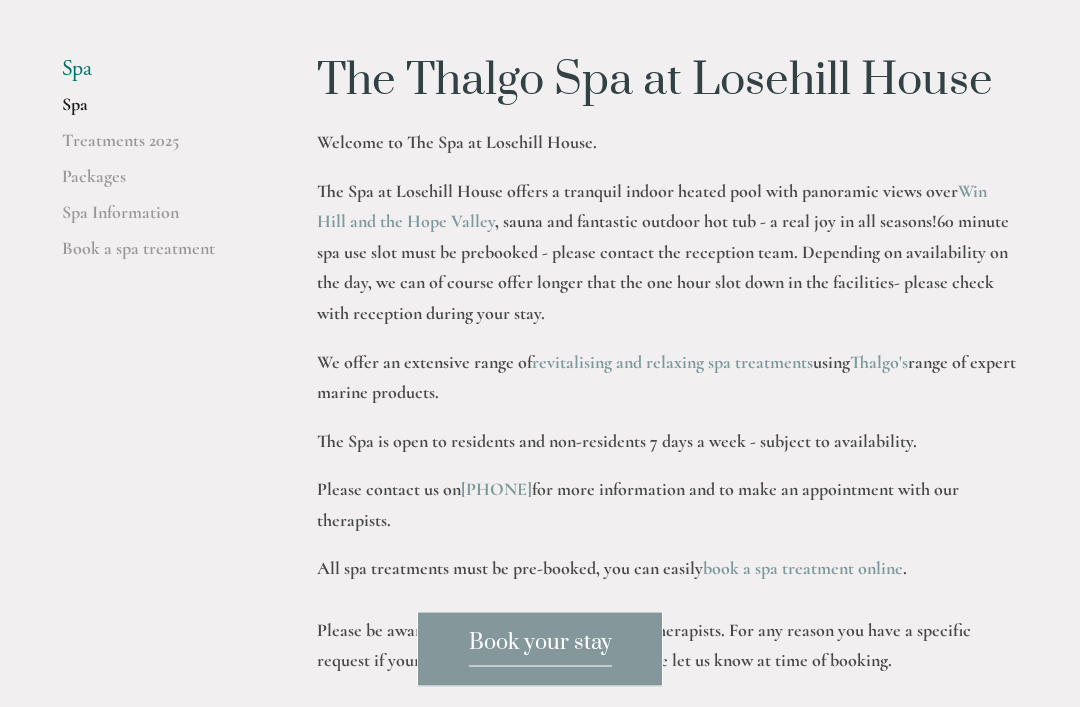 scroll, scrollTop: 0, scrollLeft: 0, axis: both 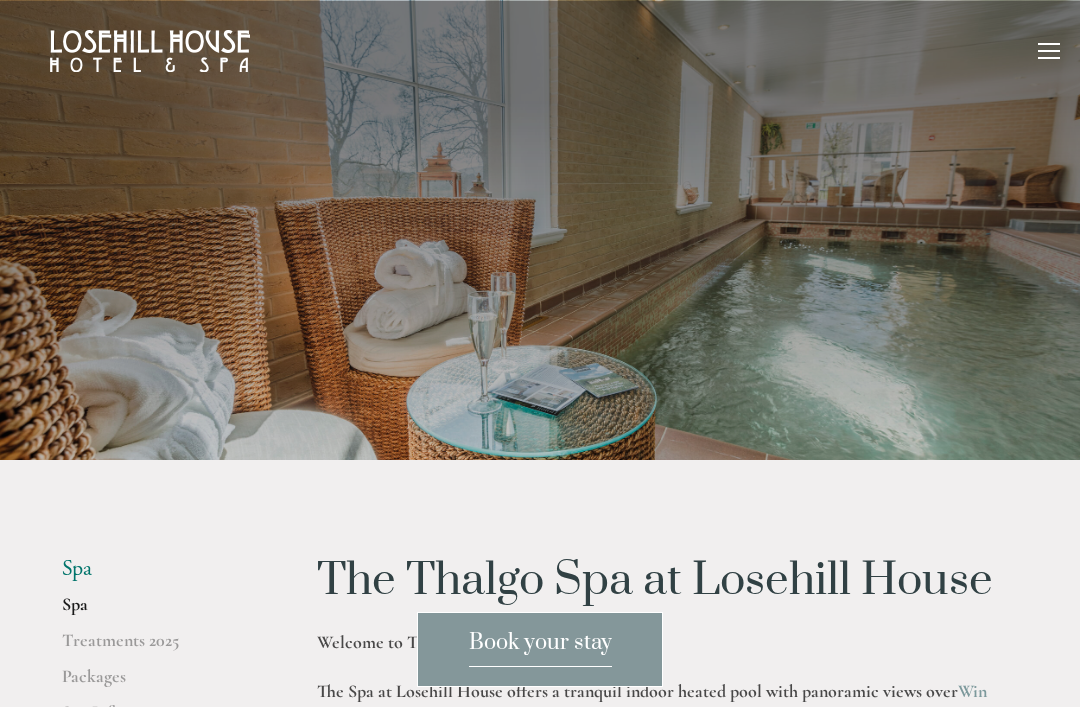 click at bounding box center [1049, 54] 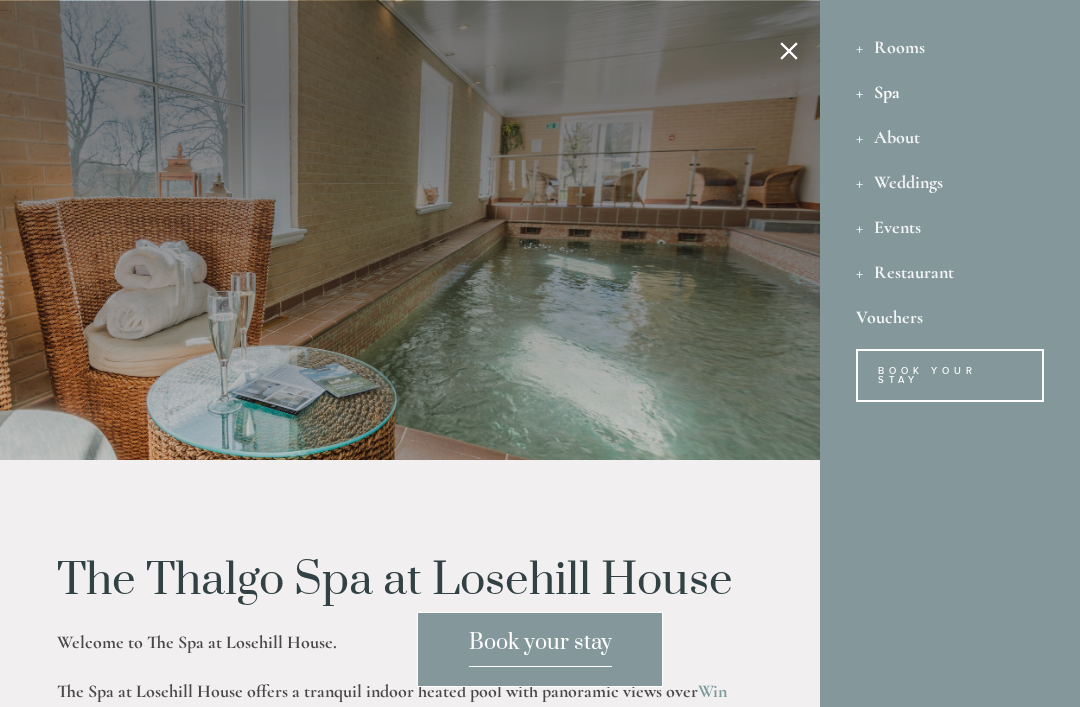 click on "Rooms" at bounding box center (950, 46) 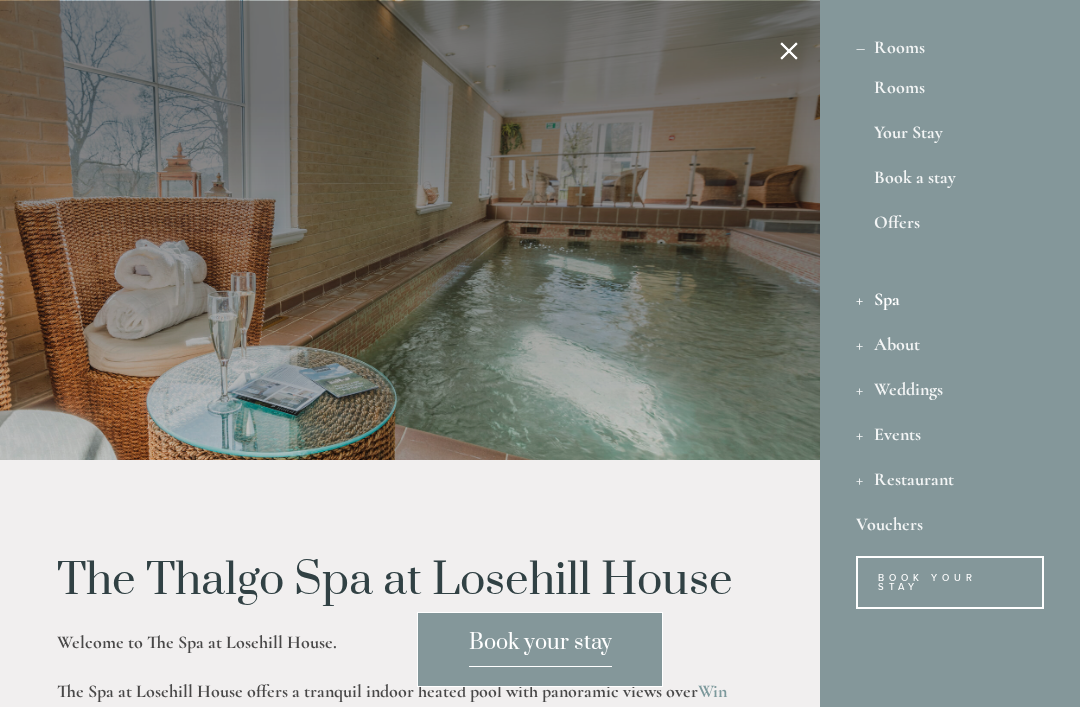 click on "Book a stay" at bounding box center (950, 181) 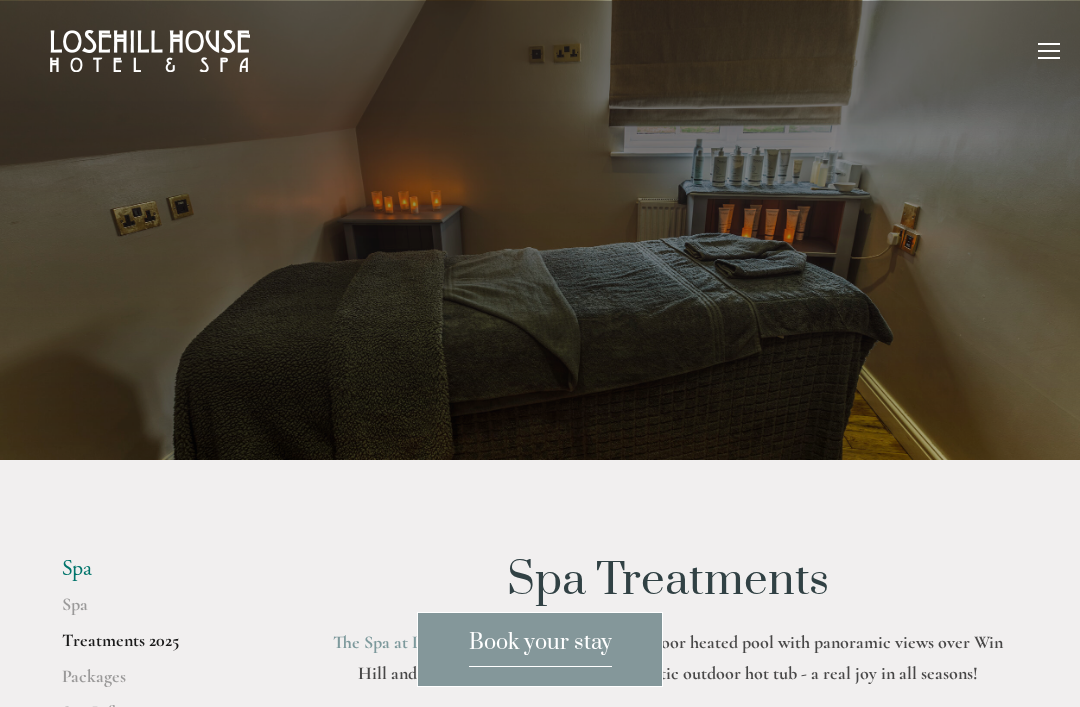 scroll, scrollTop: 0, scrollLeft: 0, axis: both 